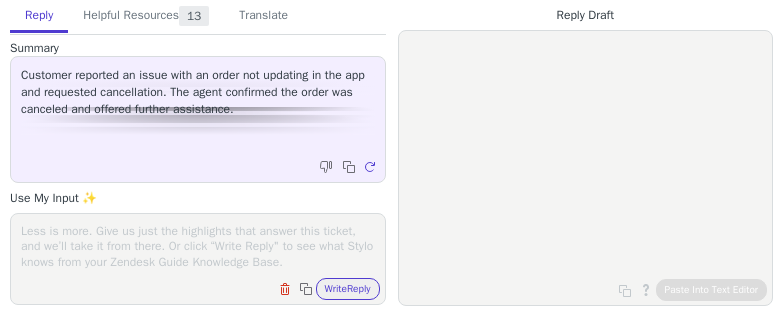 scroll, scrollTop: 0, scrollLeft: 0, axis: both 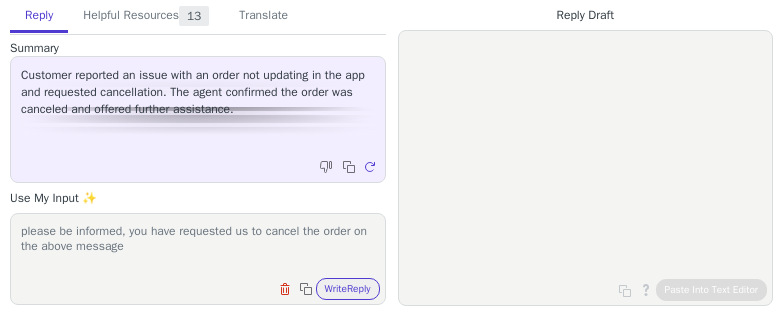 click on "please be informed, you have requested us to cancel the order on the above message" at bounding box center [198, 246] 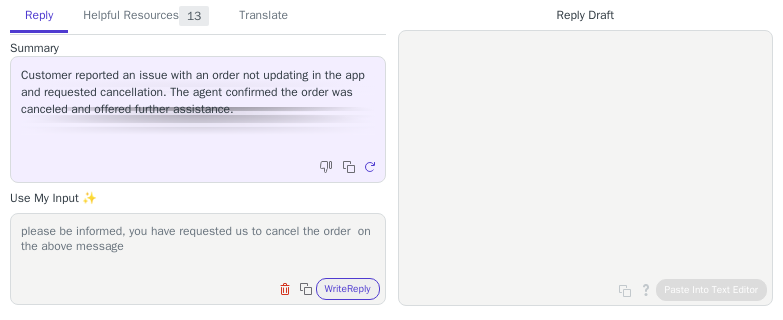 paste on "394309" 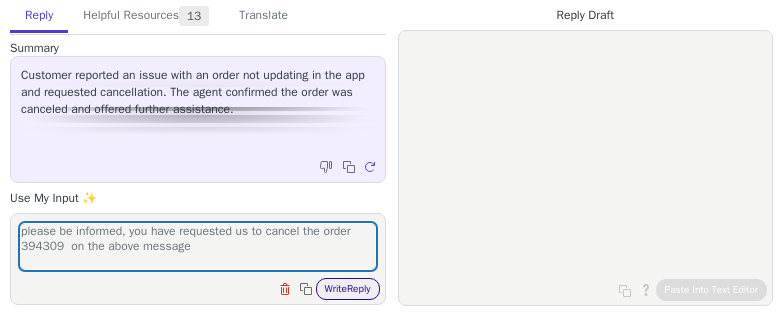 click on "Write  Reply" at bounding box center [348, 289] 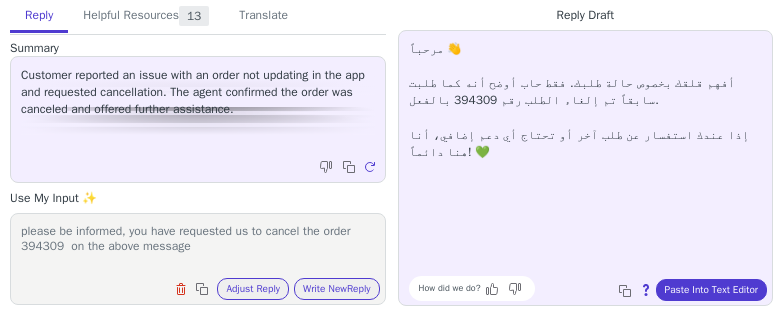 click on "please be informed, you have requested us to cancel the order 394309  on the above message" at bounding box center (198, 246) 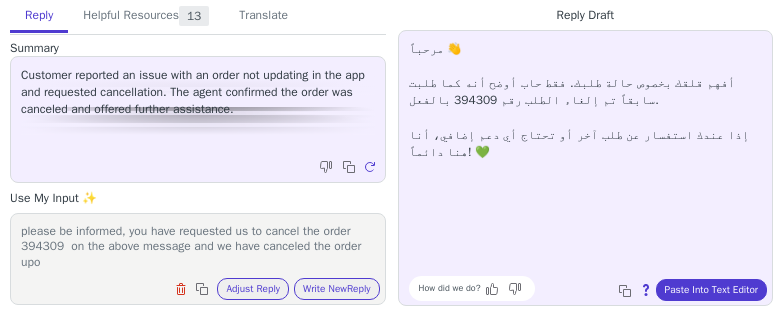 scroll, scrollTop: 1, scrollLeft: 0, axis: vertical 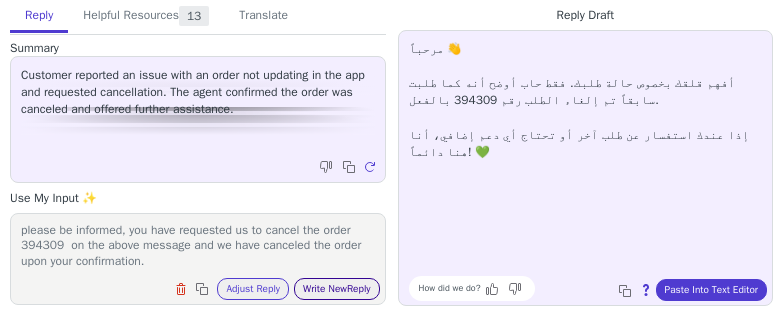 type on "please be informed, you have requested us to cancel the order 394309  on the above message and we have canceled the order upon your confirmation." 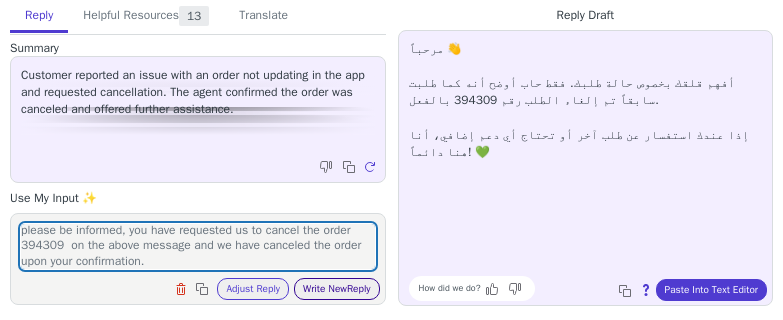 click on "Write New  Reply" at bounding box center [337, 289] 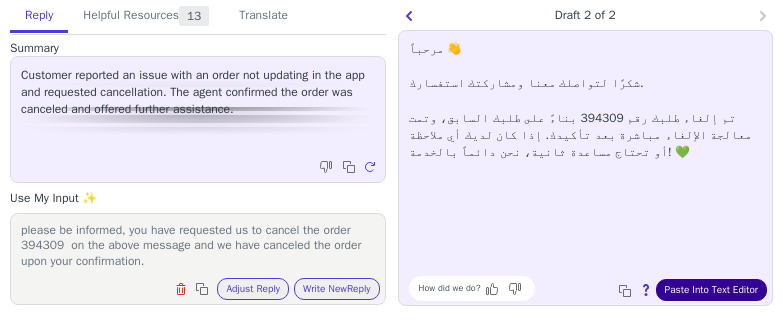 click on "Paste Into Text Editor" at bounding box center (711, 290) 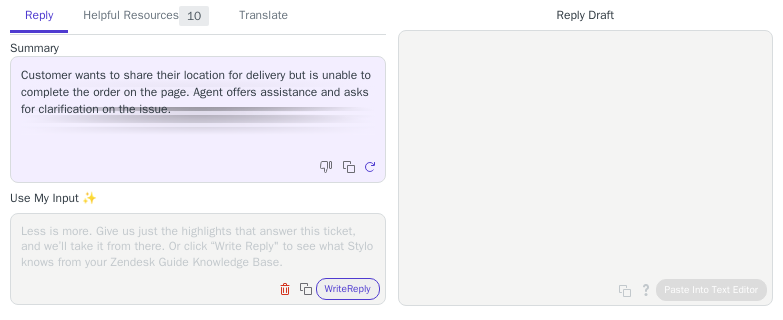 scroll, scrollTop: 0, scrollLeft: 0, axis: both 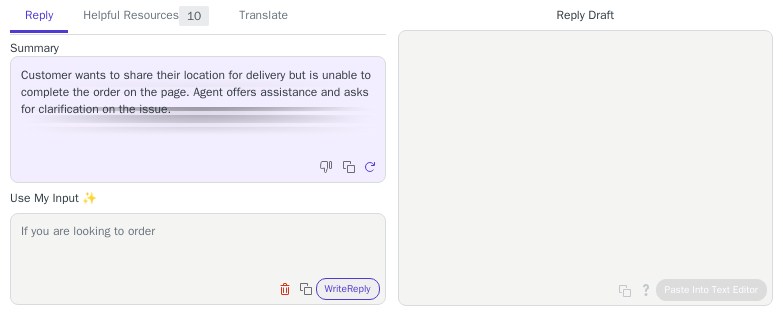 paste on "Baobab Fruit" 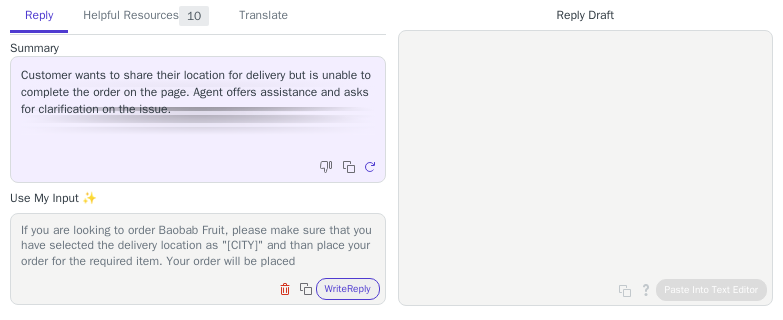 scroll, scrollTop: 16, scrollLeft: 0, axis: vertical 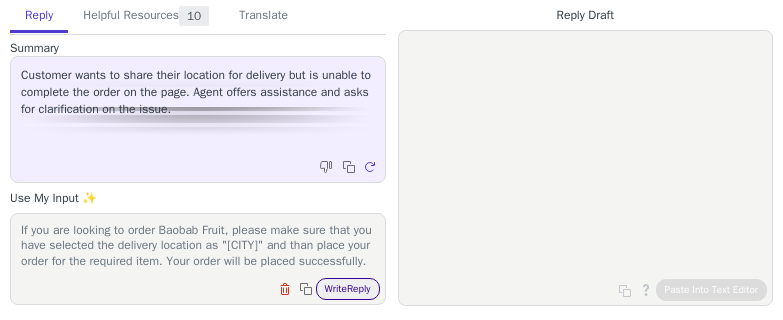 type on "If you are looking to order Baobab Fruit, please make sure that you have selected the delivery location as "[CITY]" and than place your order for the required item. Your order will be placed successfully." 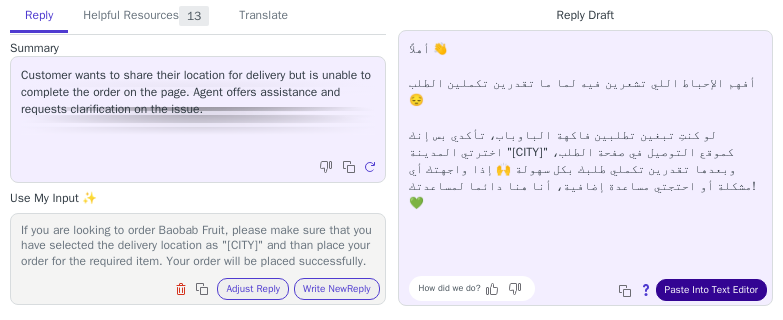 click on "Paste Into Text Editor" at bounding box center (711, 290) 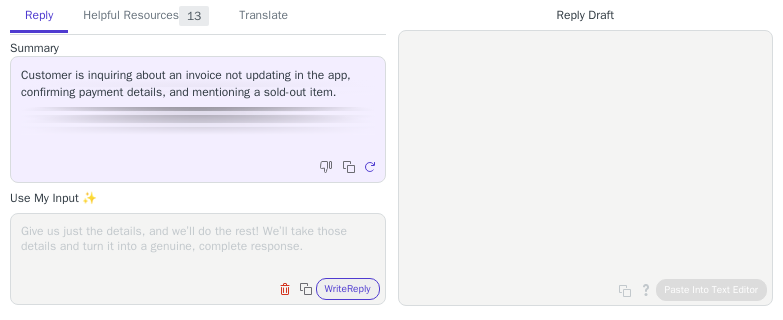 scroll, scrollTop: 0, scrollLeft: 0, axis: both 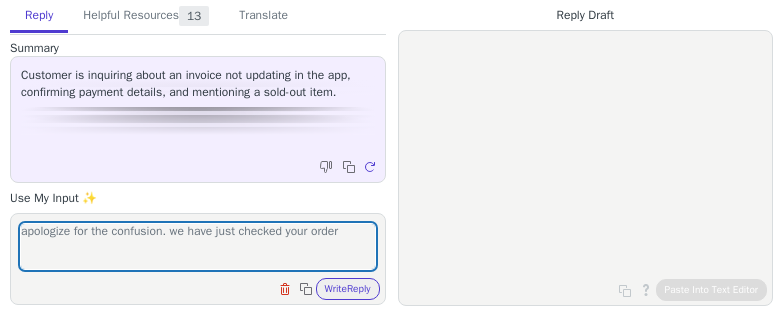 click on "Reply Draft Edit and re-translate Copy to clipboard Paste Into Text Editor Copy to clipboard About this reply Paste Into Text Editor" at bounding box center [586, 153] 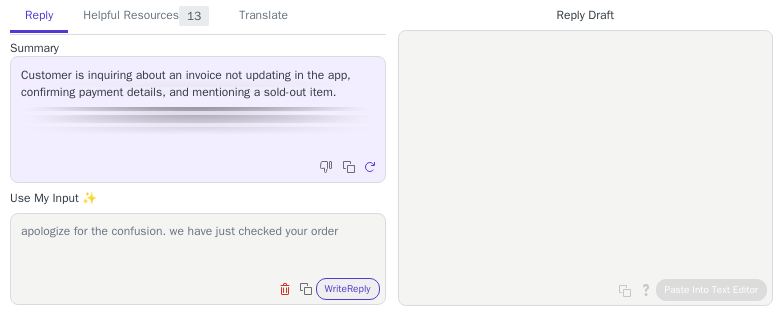 click on "apologize for the confusion. we have just checked your order" at bounding box center [198, 246] 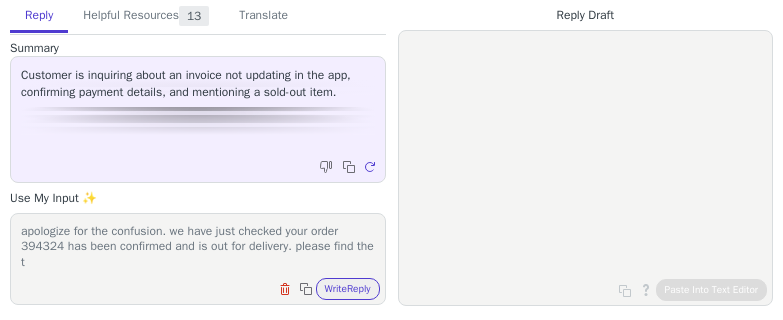 scroll, scrollTop: 1, scrollLeft: 0, axis: vertical 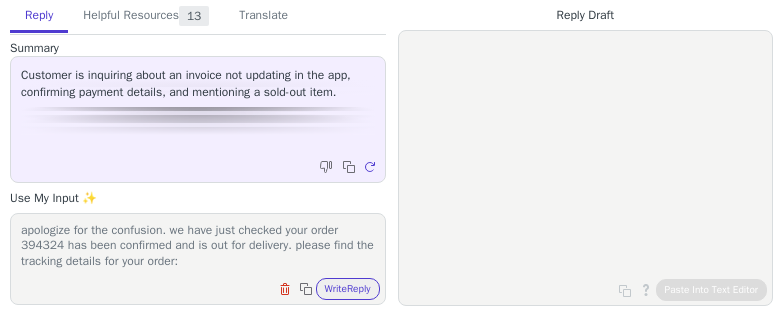 paste on "https://products.loginextsolutions.com/track/#/order?ordno=394324&aid=f612b42f-9ee1-415a-ac25-d082641ac054&type=ADMIN" 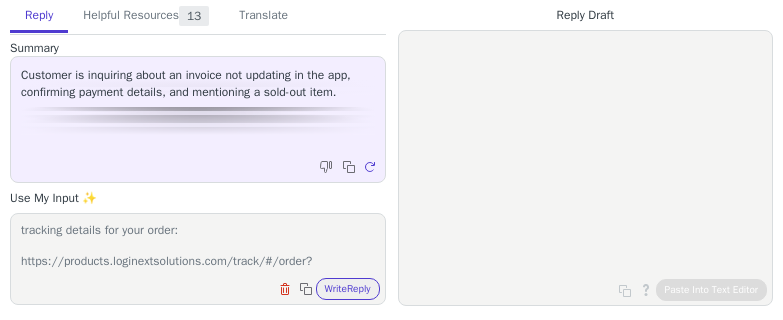 scroll, scrollTop: 62, scrollLeft: 0, axis: vertical 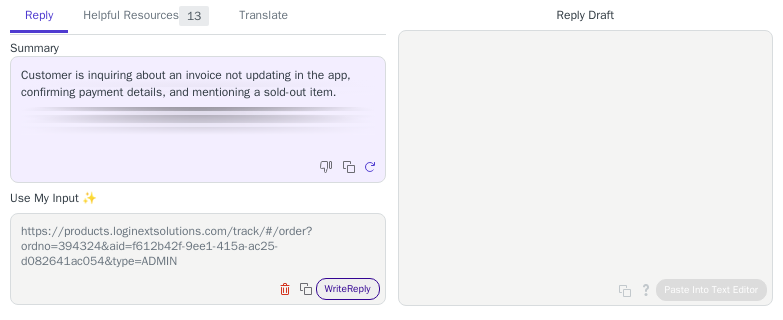type on "apologize for the confusion. we have just checked your order 394324 has been confirmed and is out for delivery. please find the tracking details for your order:
https://products.loginextsolutions.com/track/#/order?ordno=394324&aid=f612b42f-9ee1-415a-ac25-d082641ac054&type=ADMIN" 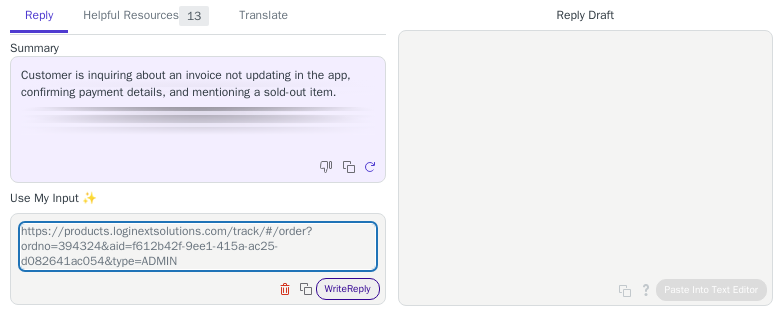 click on "Write  Reply" at bounding box center [348, 289] 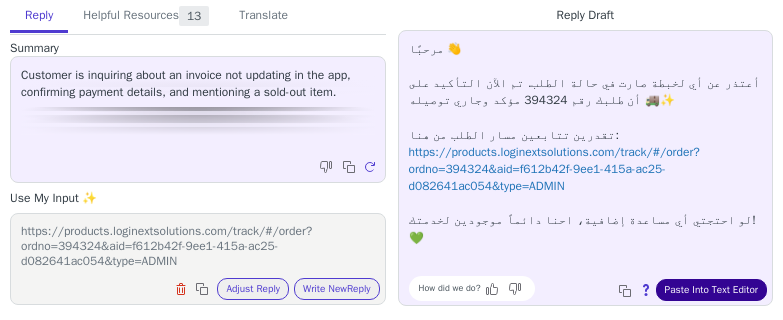 click on "Paste Into Text Editor" at bounding box center [711, 290] 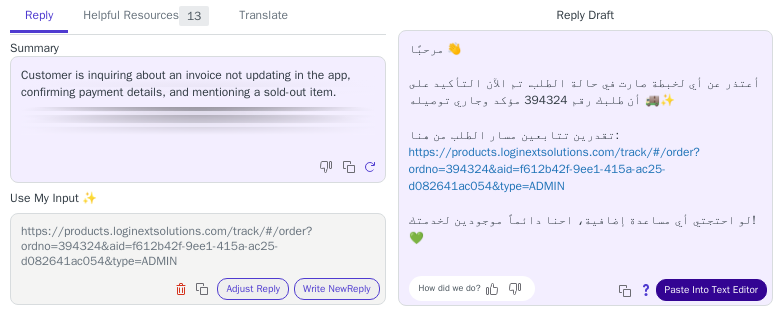 click on "Paste Into Text Editor" at bounding box center (711, 290) 